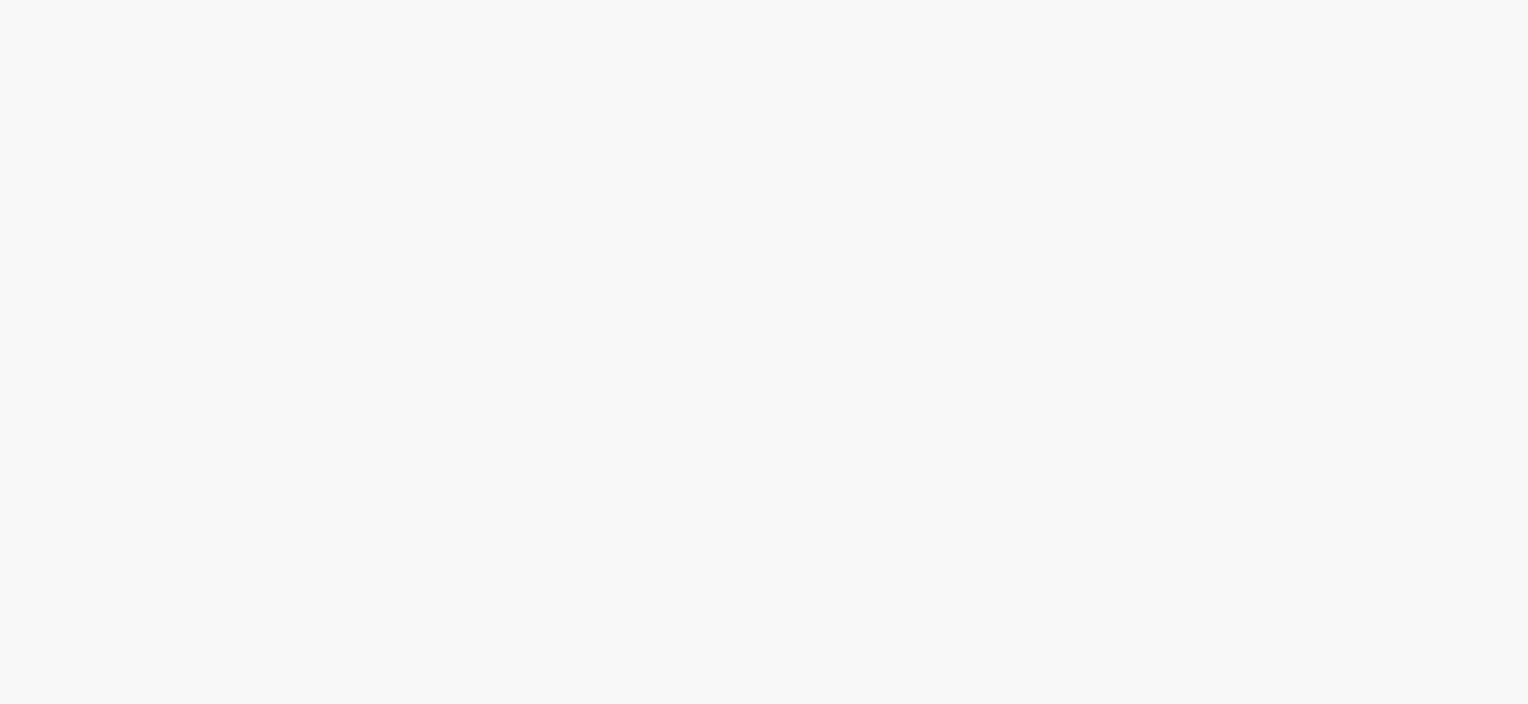 scroll, scrollTop: 0, scrollLeft: 0, axis: both 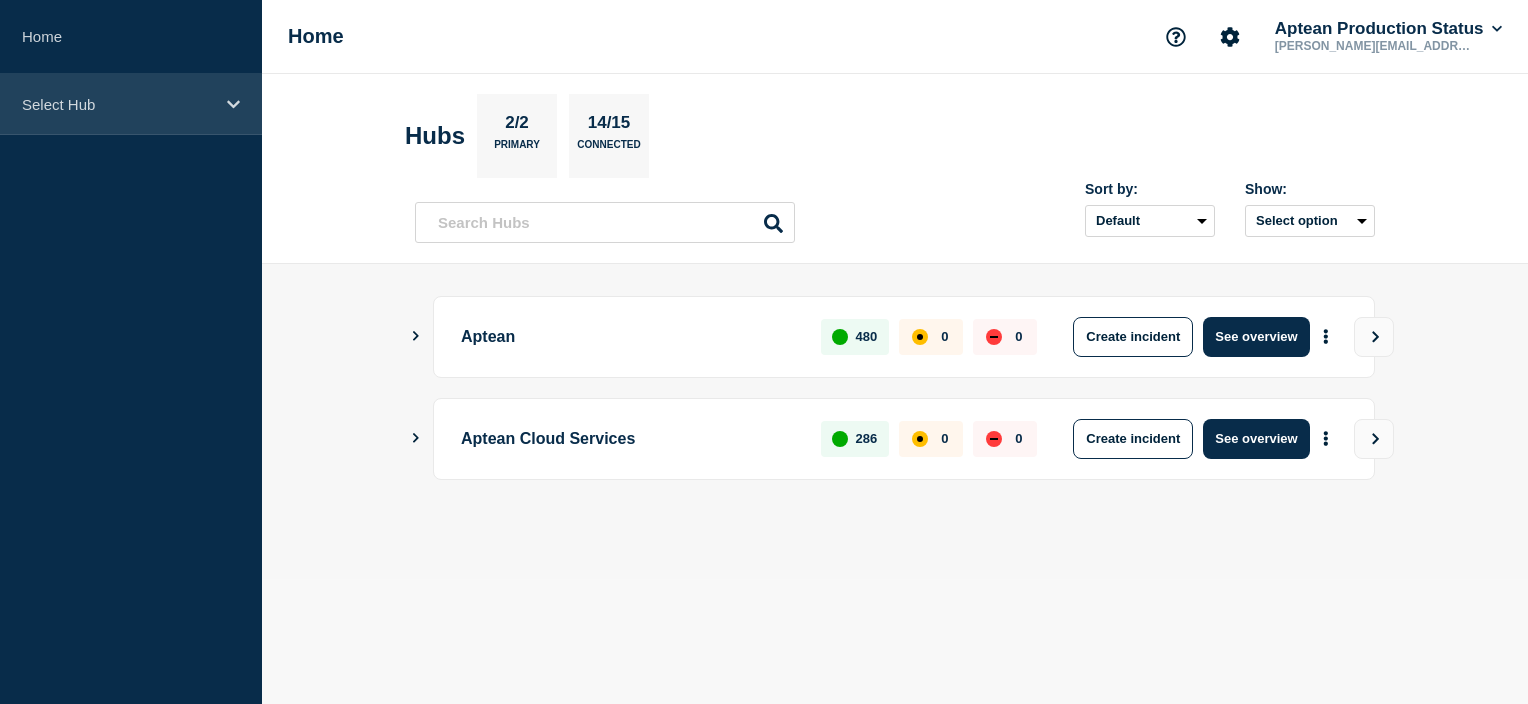 click on "Select Hub" at bounding box center [118, 104] 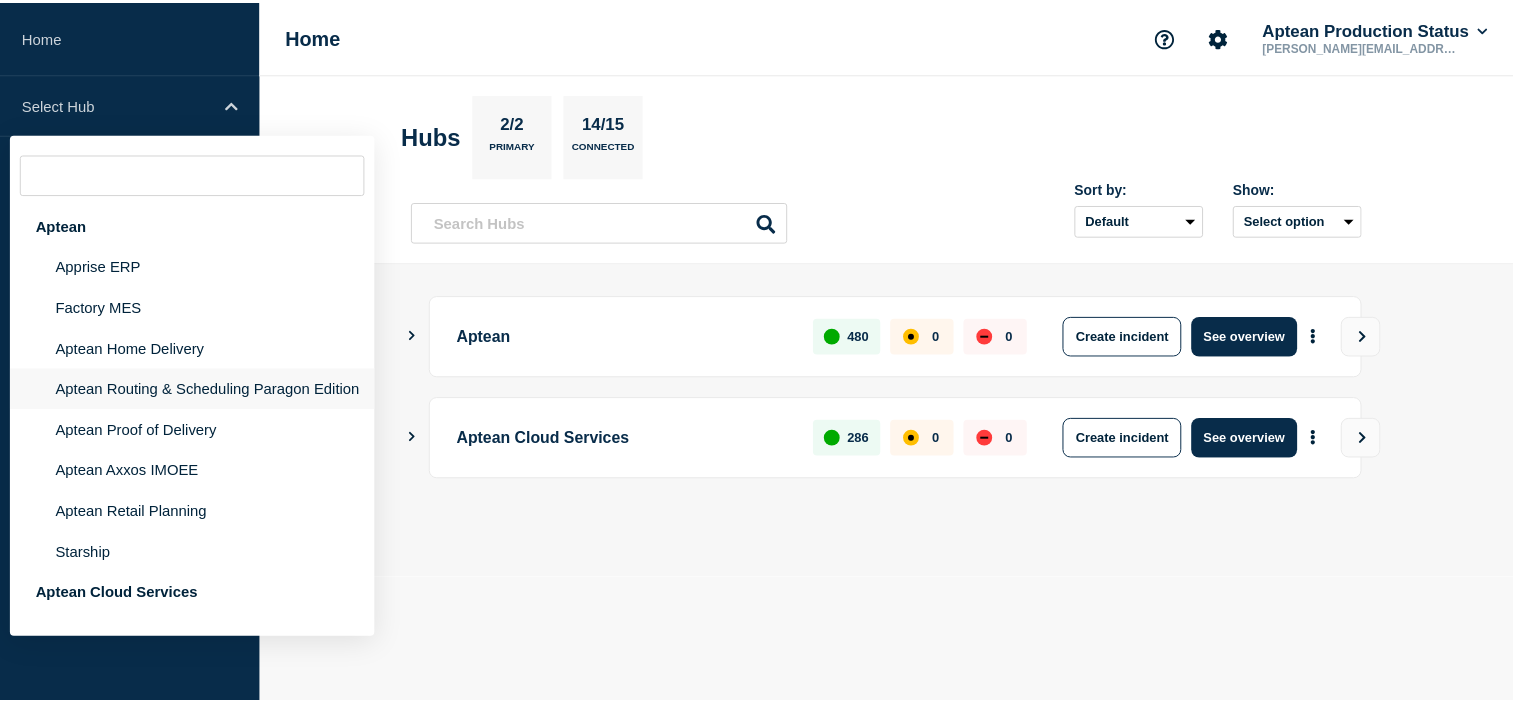 scroll, scrollTop: 259, scrollLeft: 0, axis: vertical 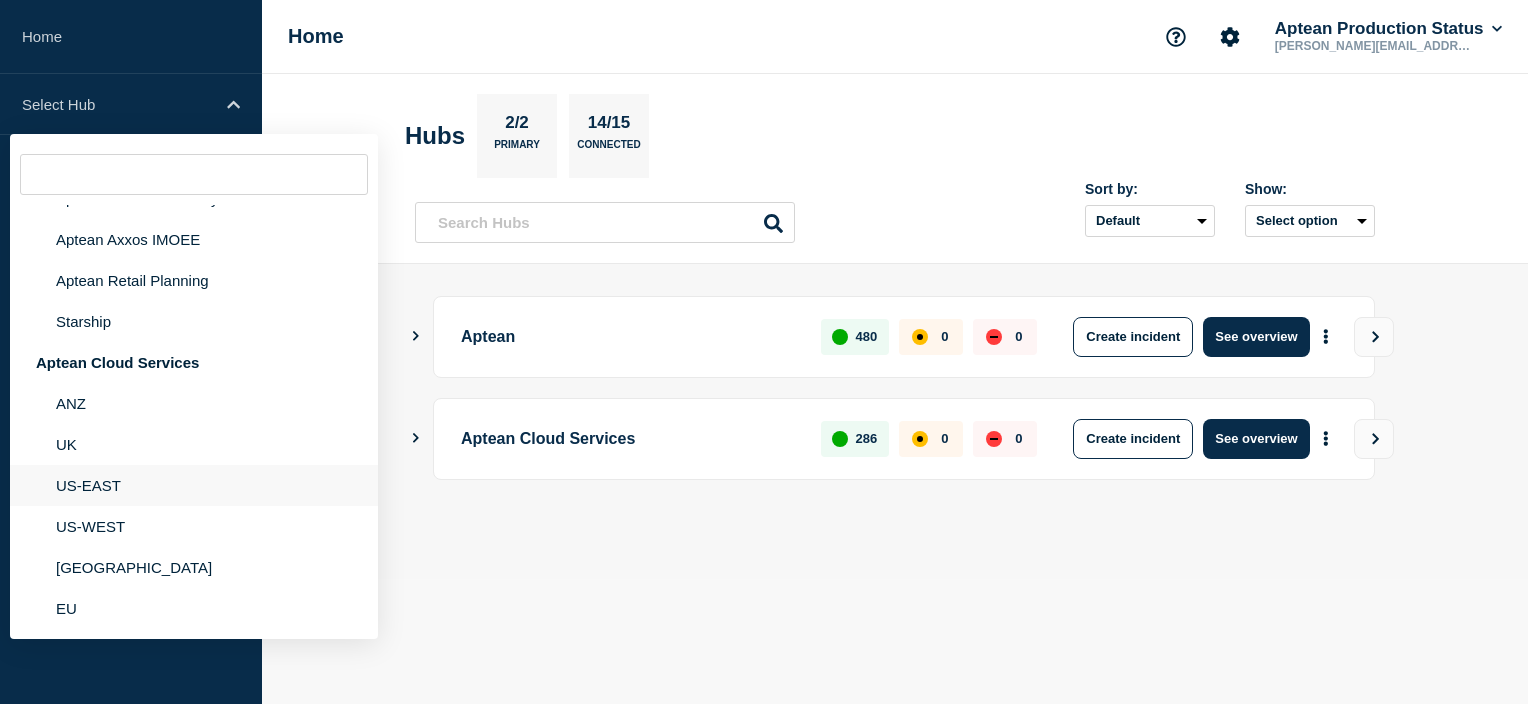 click on "US-EAST" 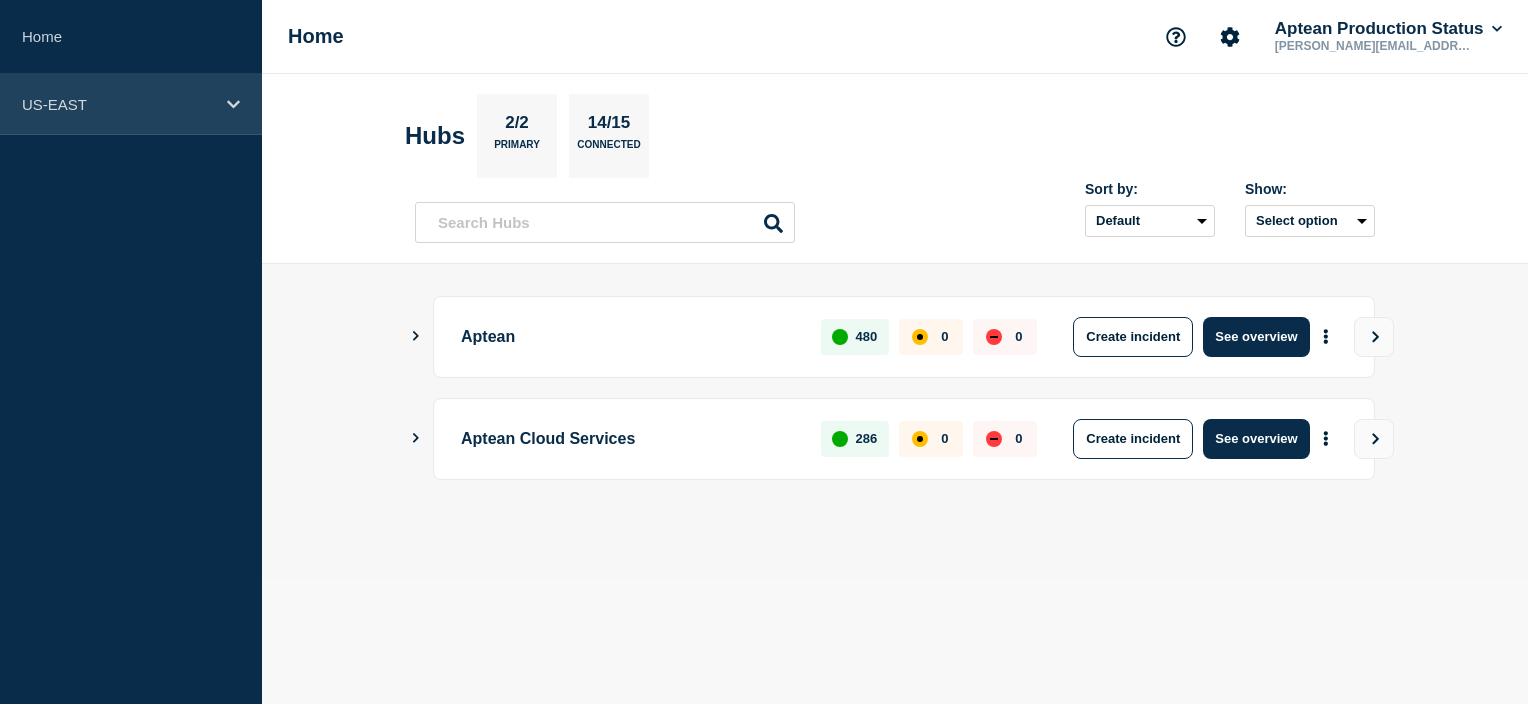 click on "US-EAST" at bounding box center (131, 104) 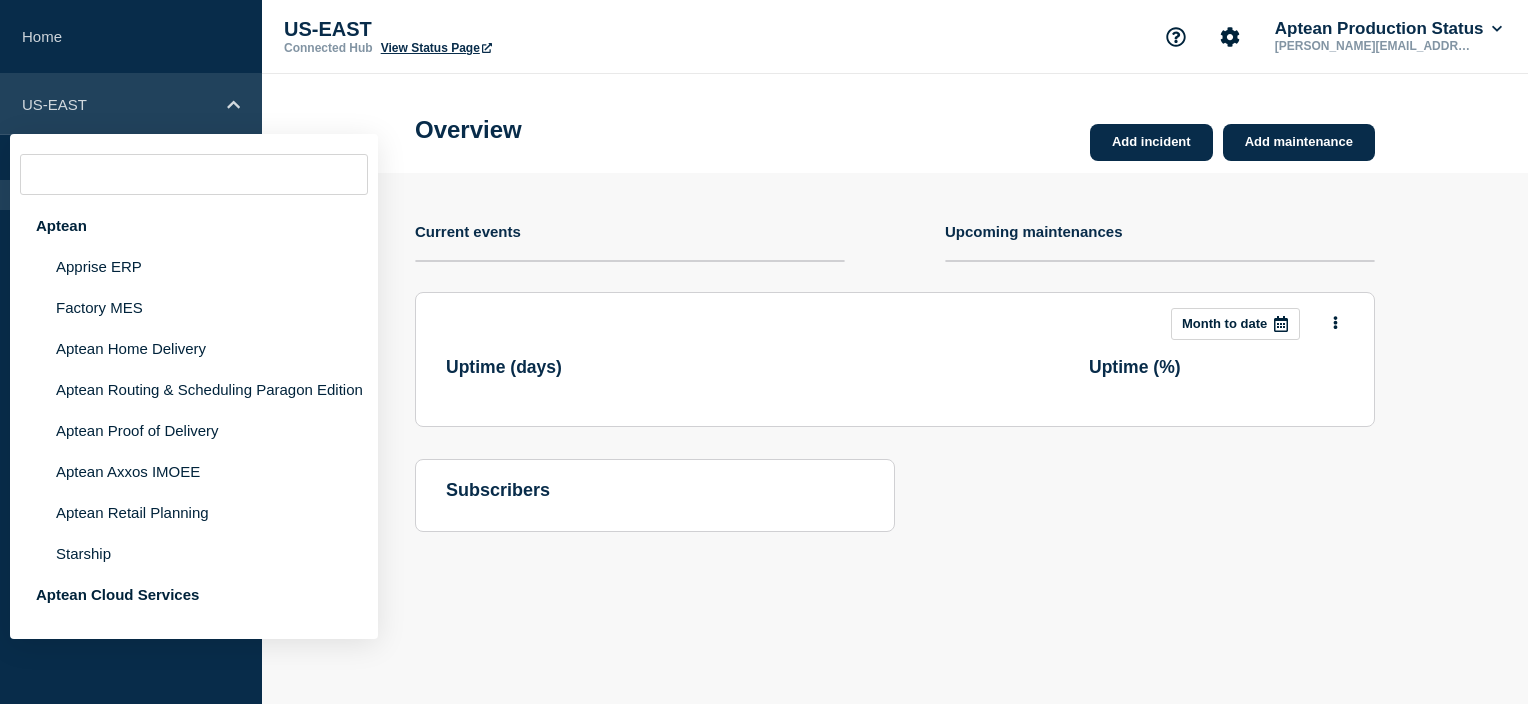 click on "US-EAST" at bounding box center (131, 104) 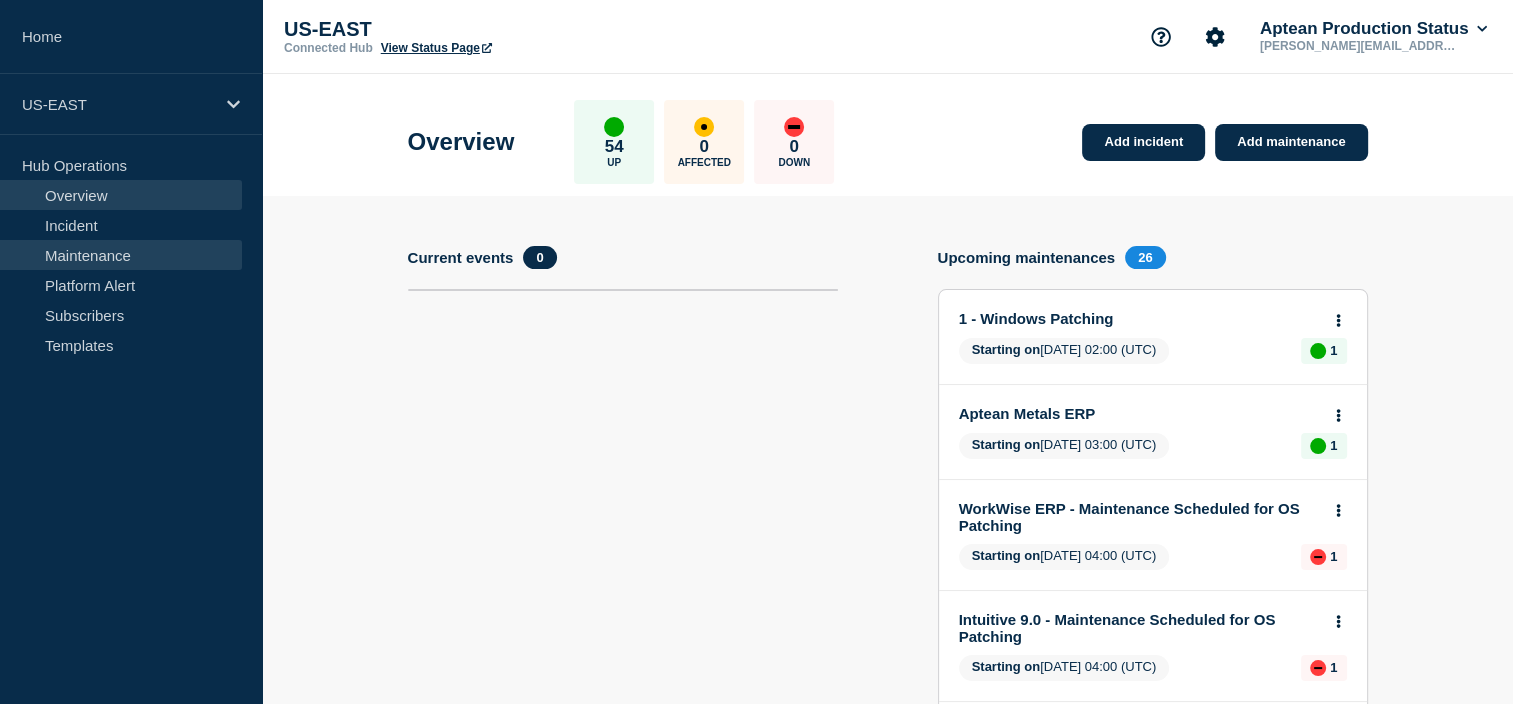 click on "Maintenance" at bounding box center (121, 255) 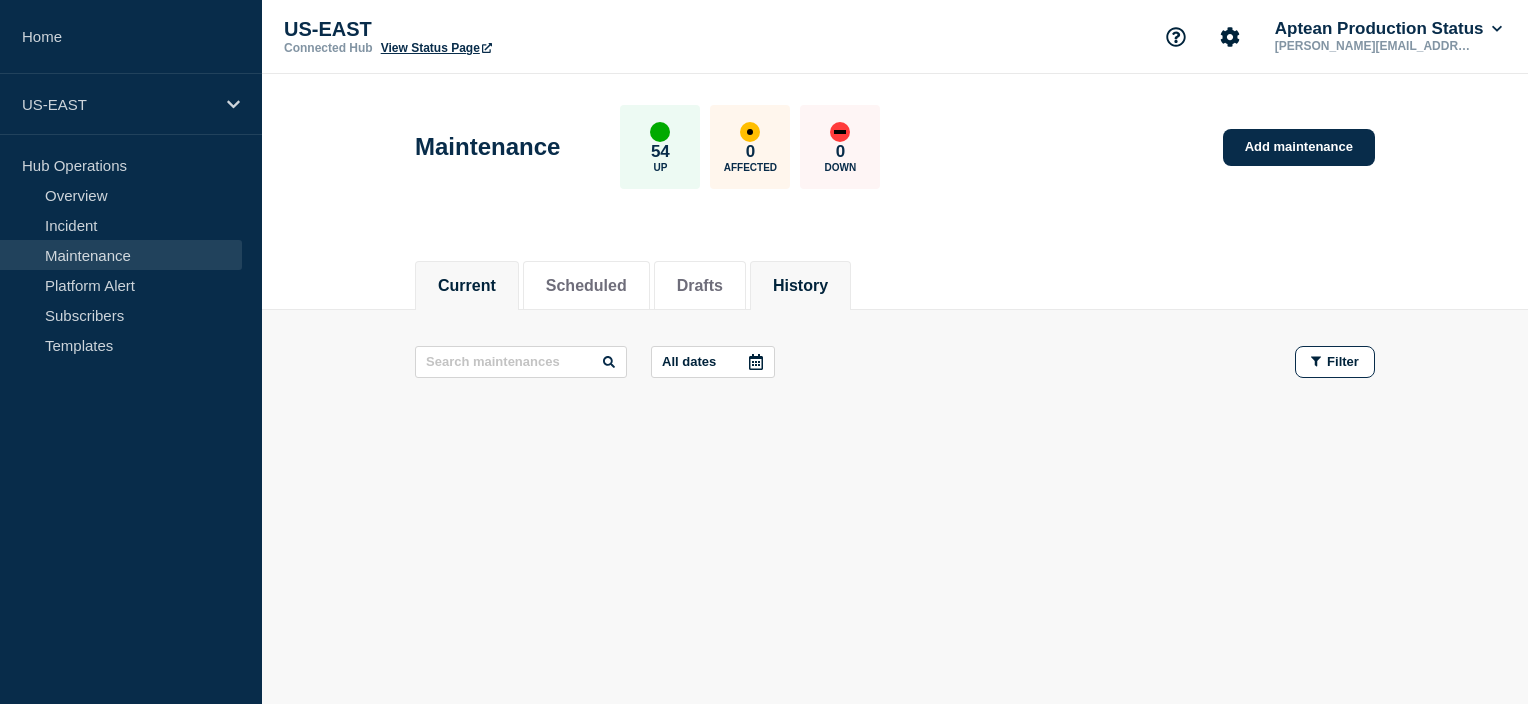 click on "History" at bounding box center [800, 286] 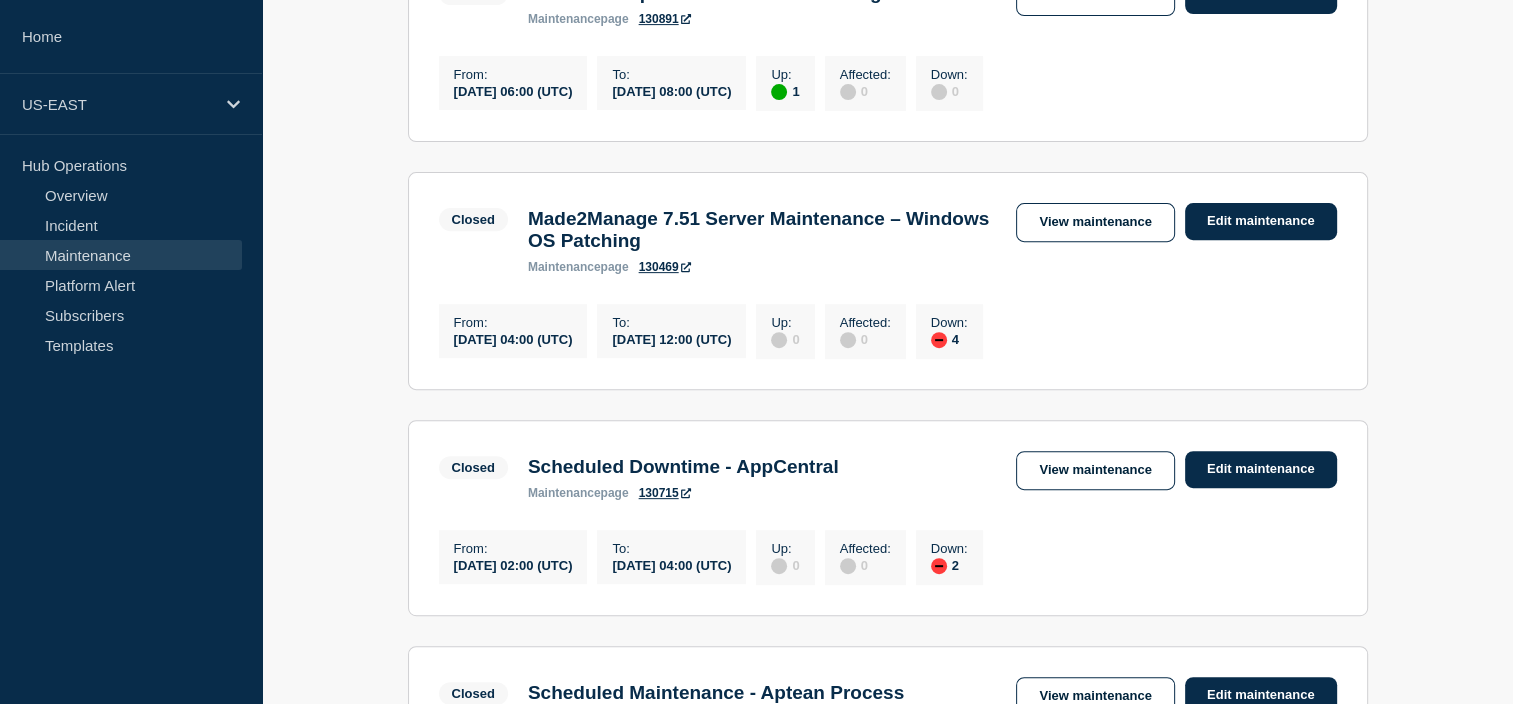 scroll, scrollTop: 720, scrollLeft: 0, axis: vertical 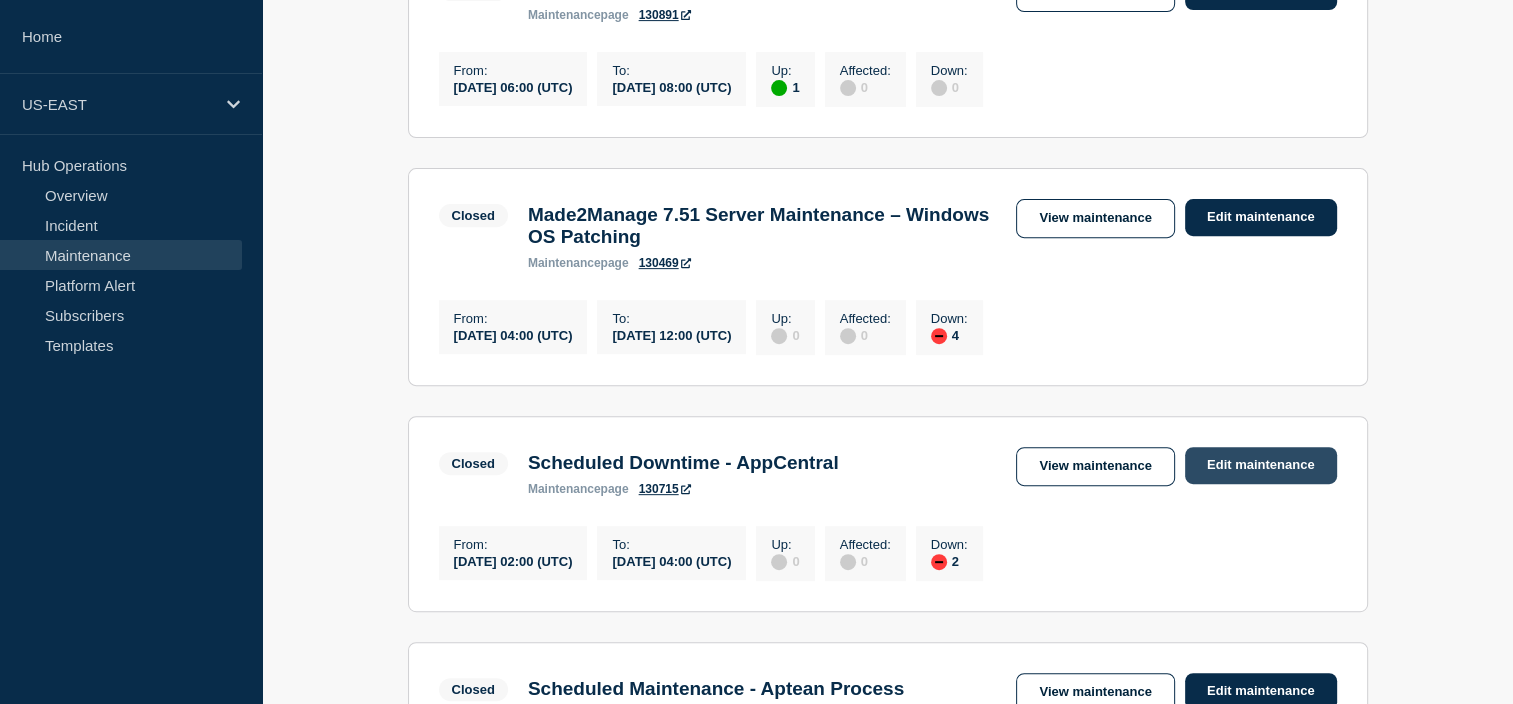 click on "Edit maintenance" at bounding box center (1261, 465) 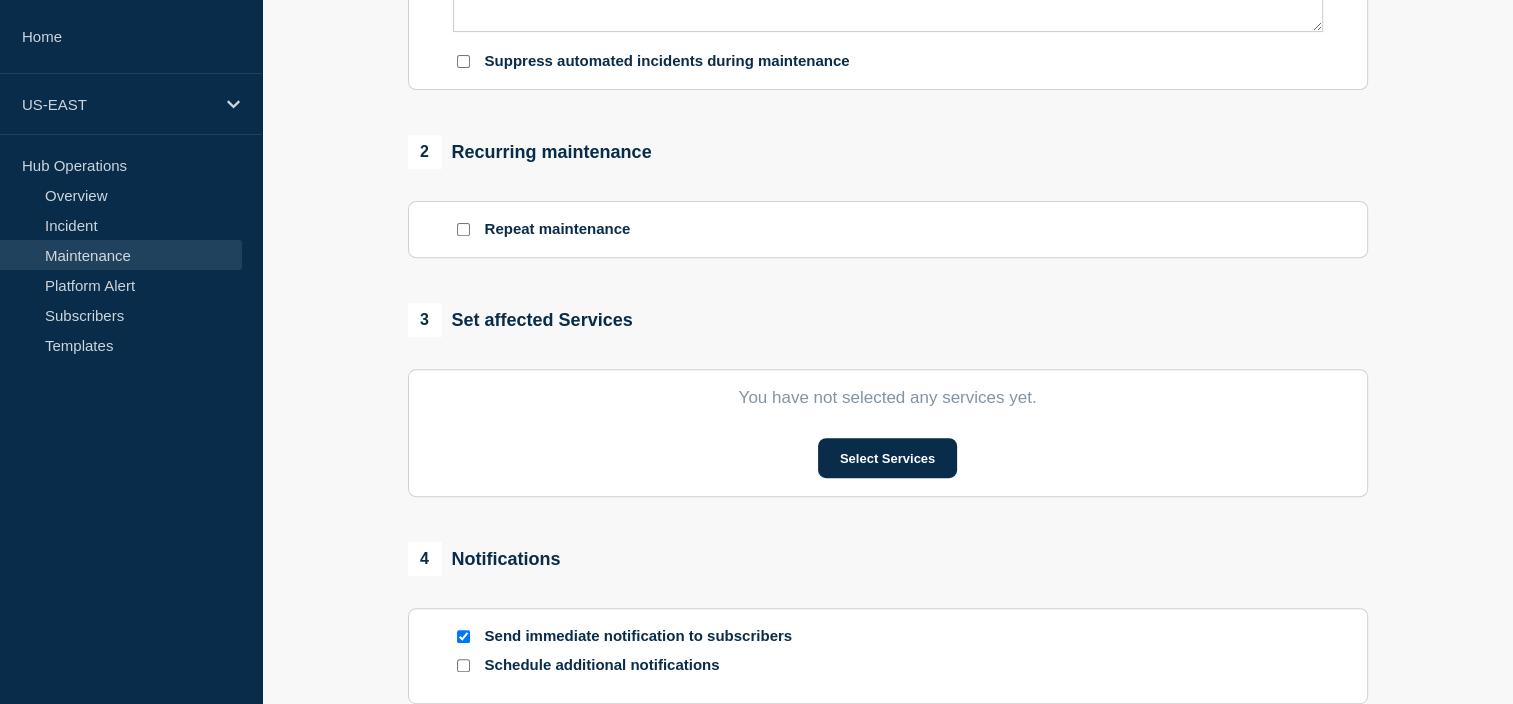 type on "Scheduled Downtime - AppCentral" 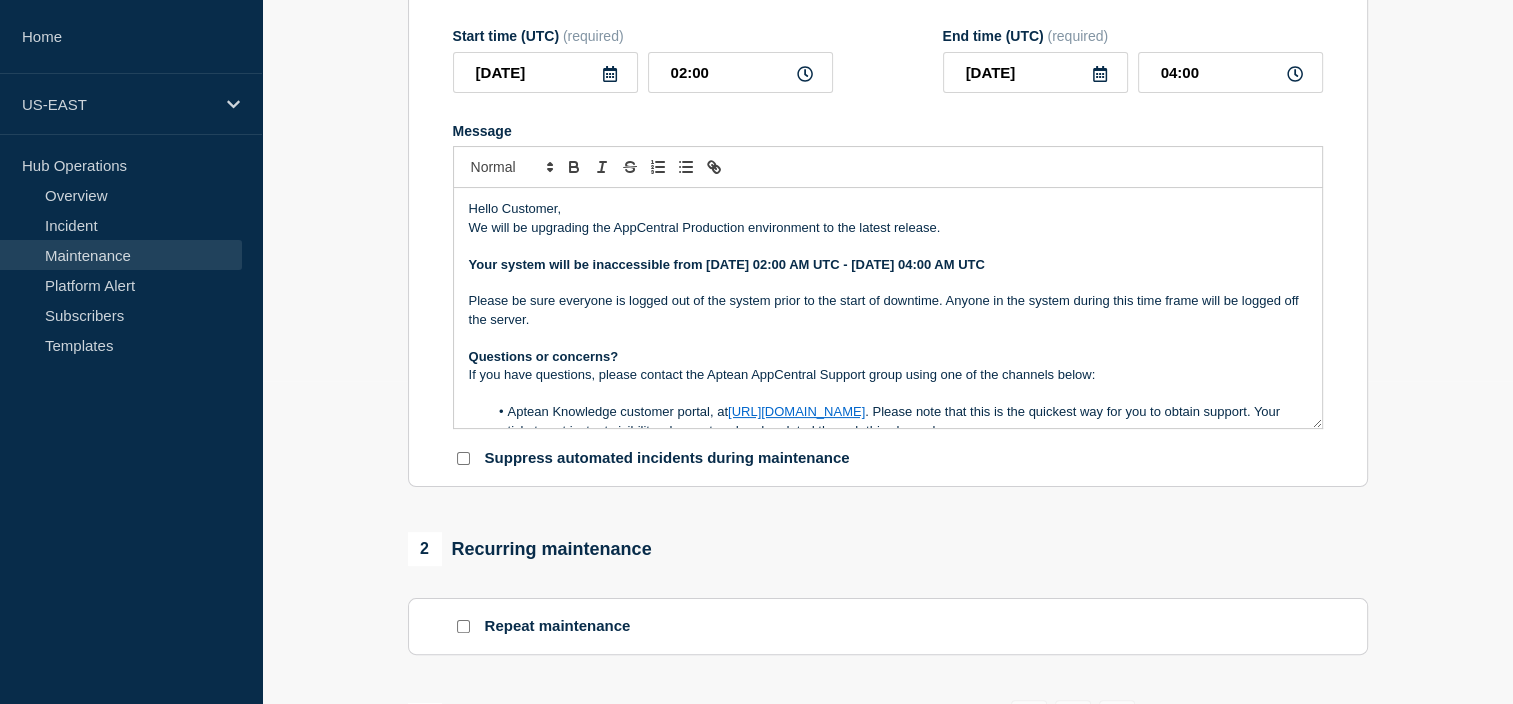 scroll, scrollTop: 280, scrollLeft: 0, axis: vertical 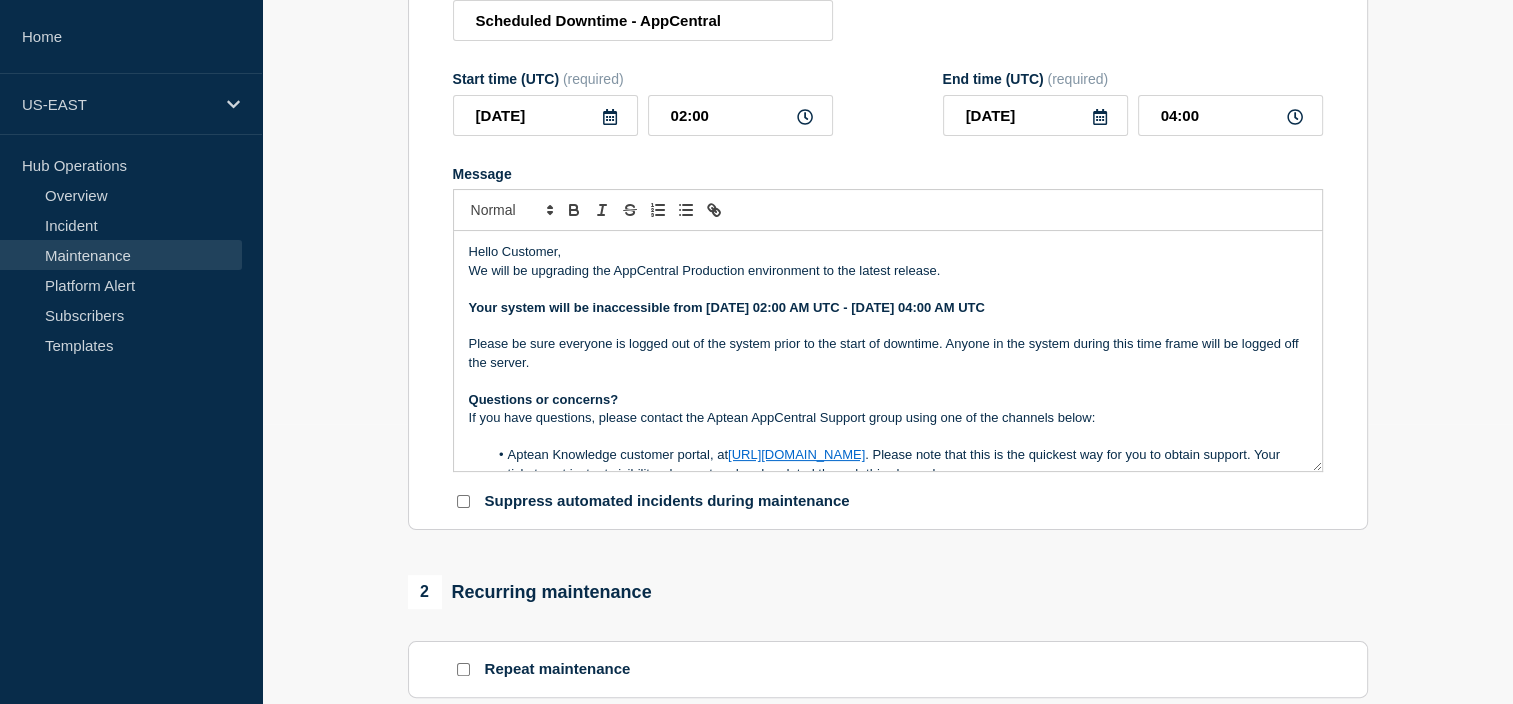 click 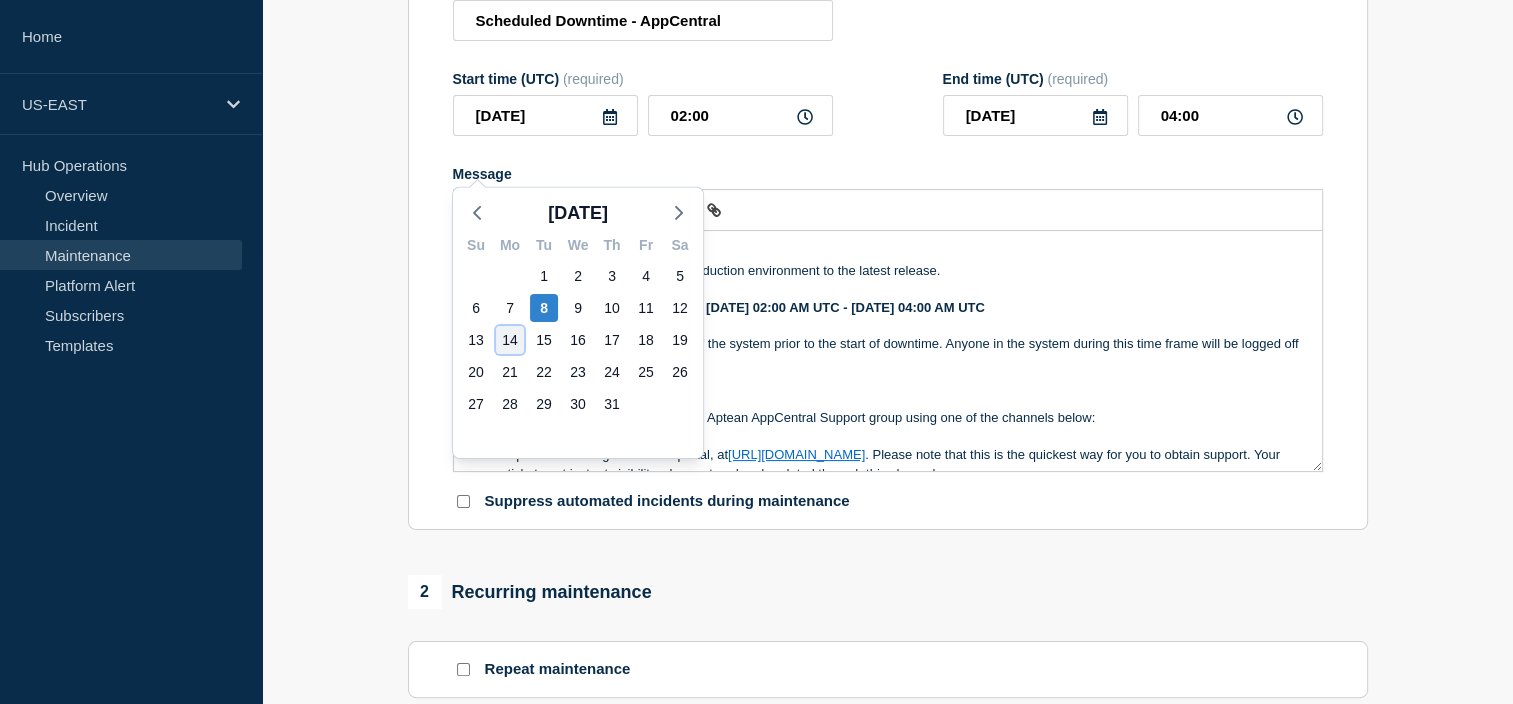 click on "14" 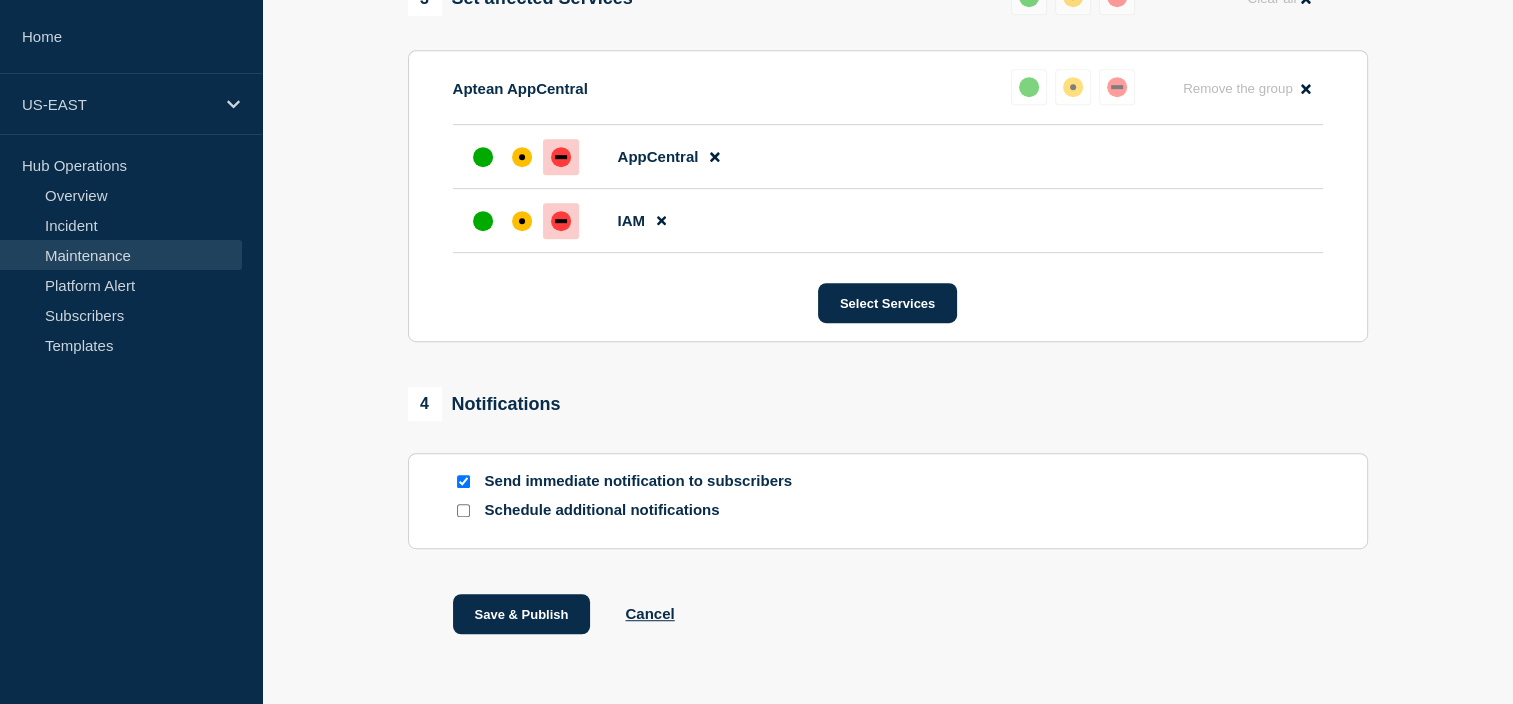 scroll, scrollTop: 1148, scrollLeft: 0, axis: vertical 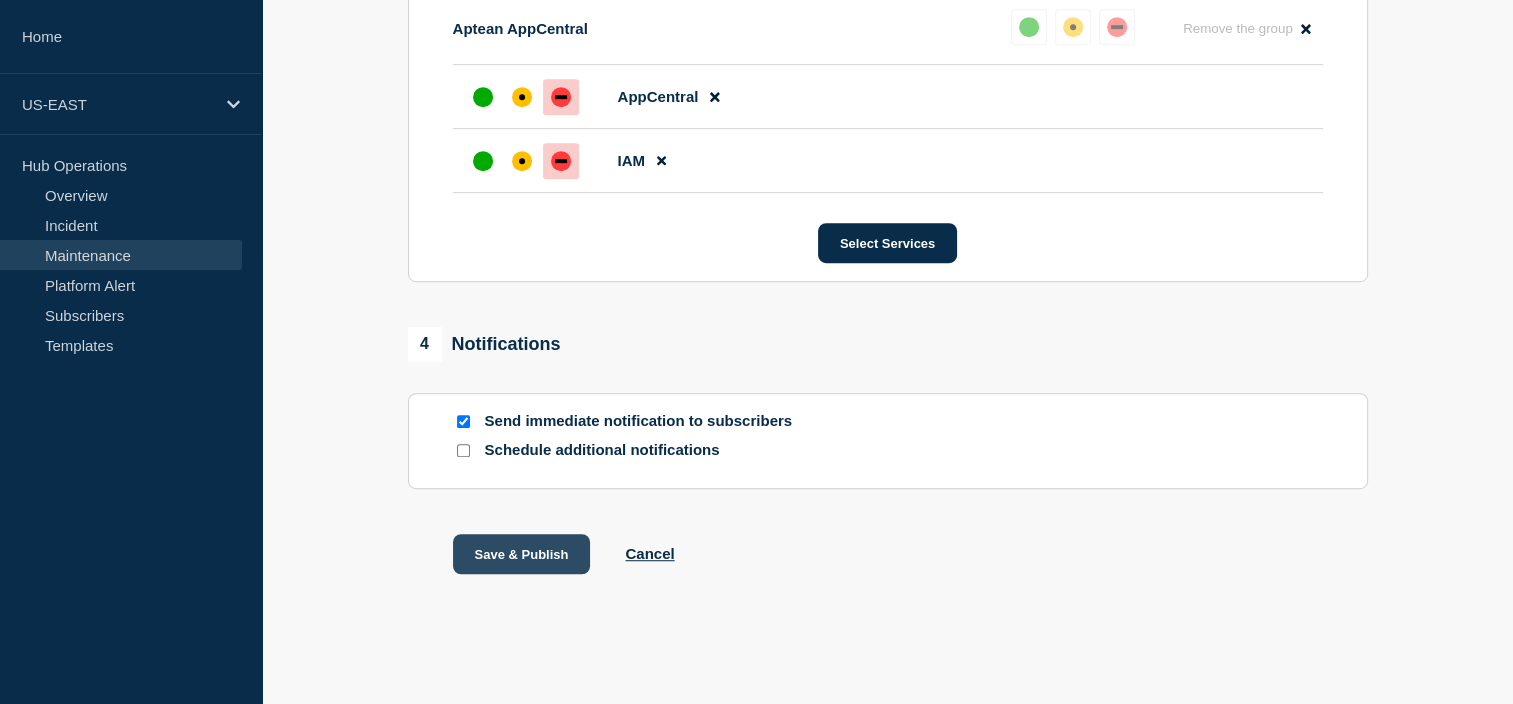 click on "Save & Publish" at bounding box center (522, 554) 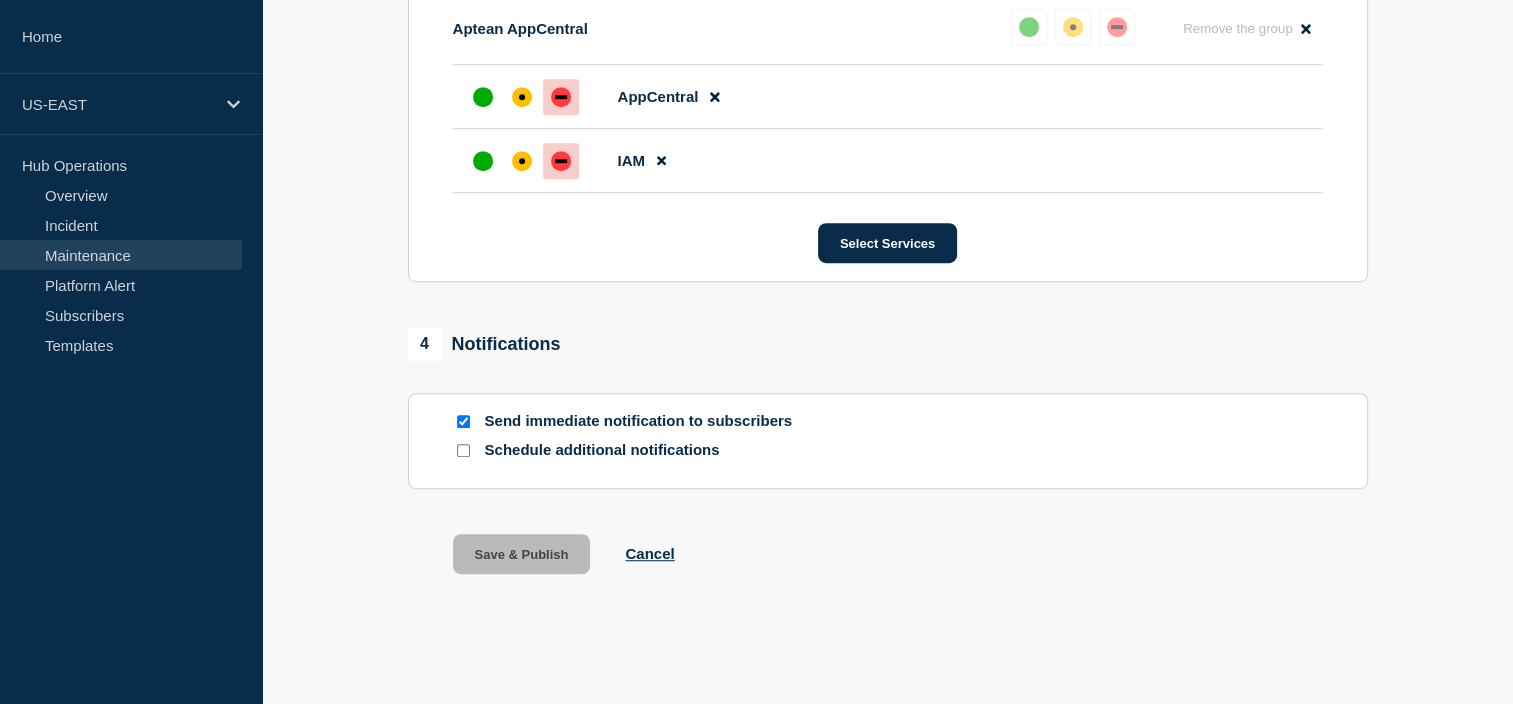 scroll, scrollTop: 0, scrollLeft: 0, axis: both 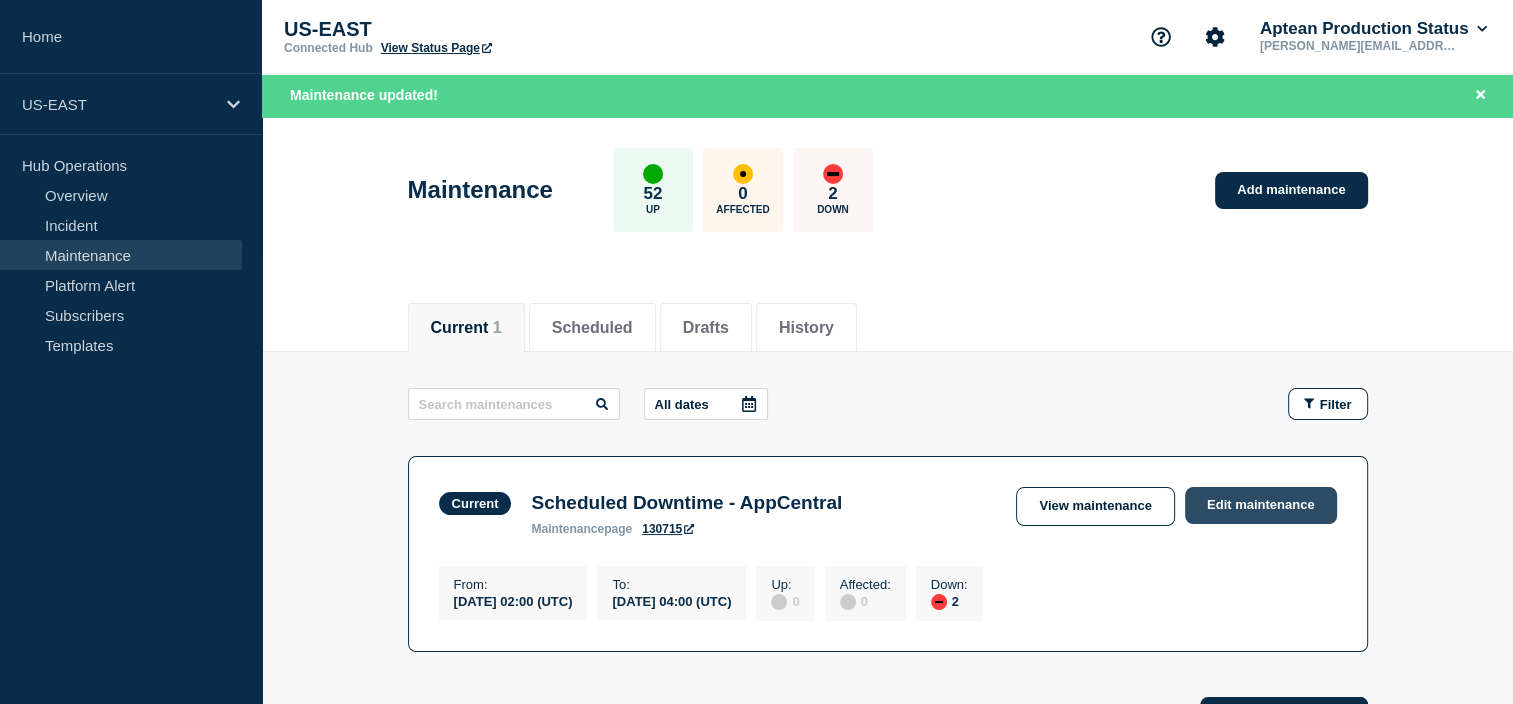 click on "Edit maintenance" at bounding box center [1261, 505] 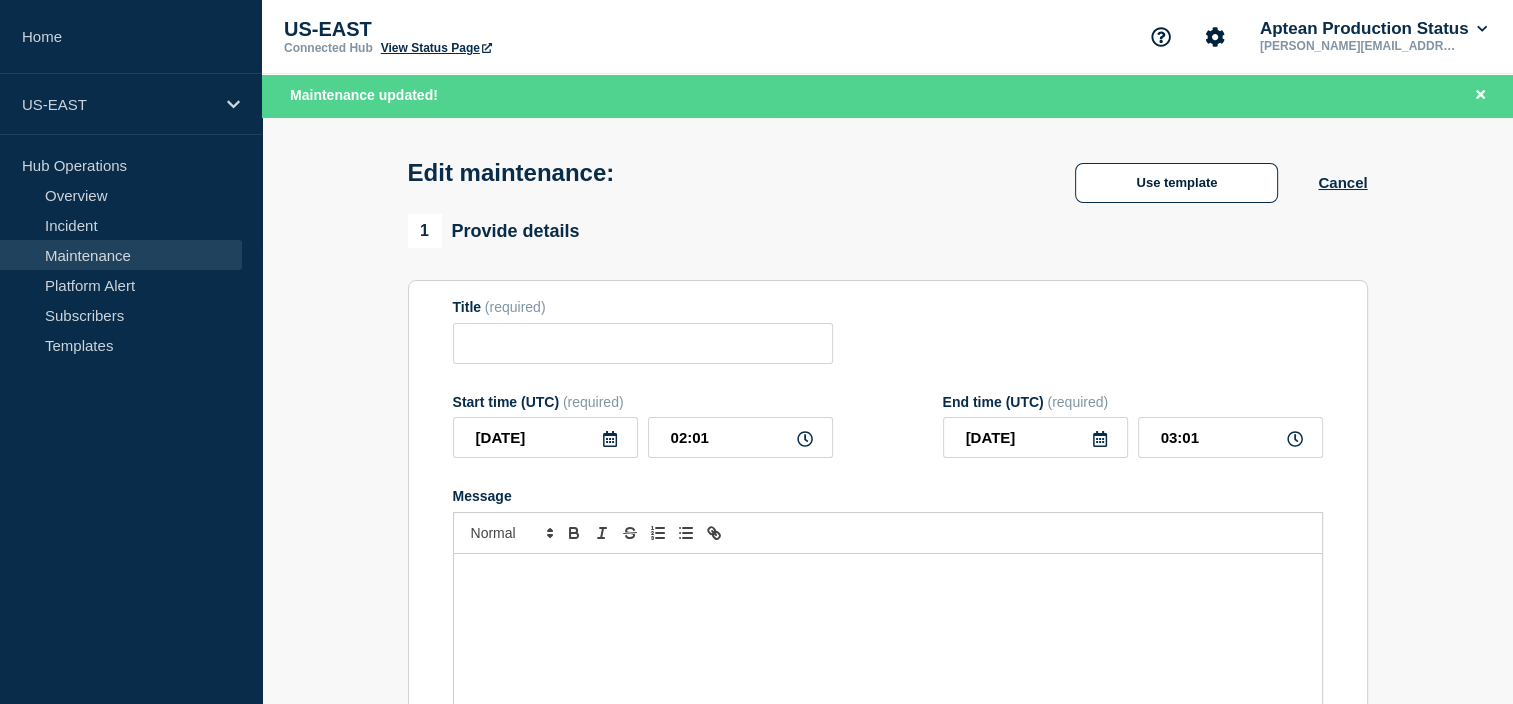 type on "Scheduled Downtime - AppCentral" 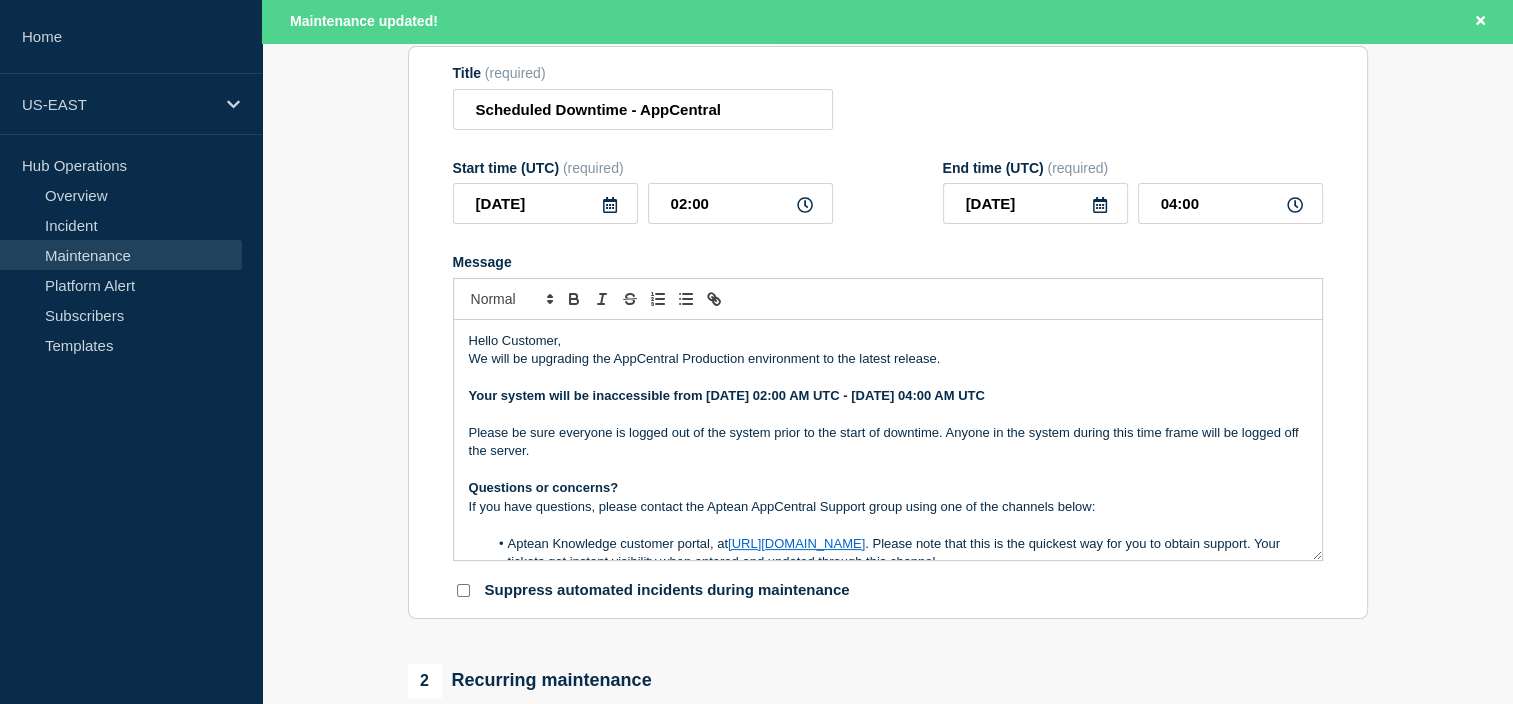 scroll, scrollTop: 235, scrollLeft: 0, axis: vertical 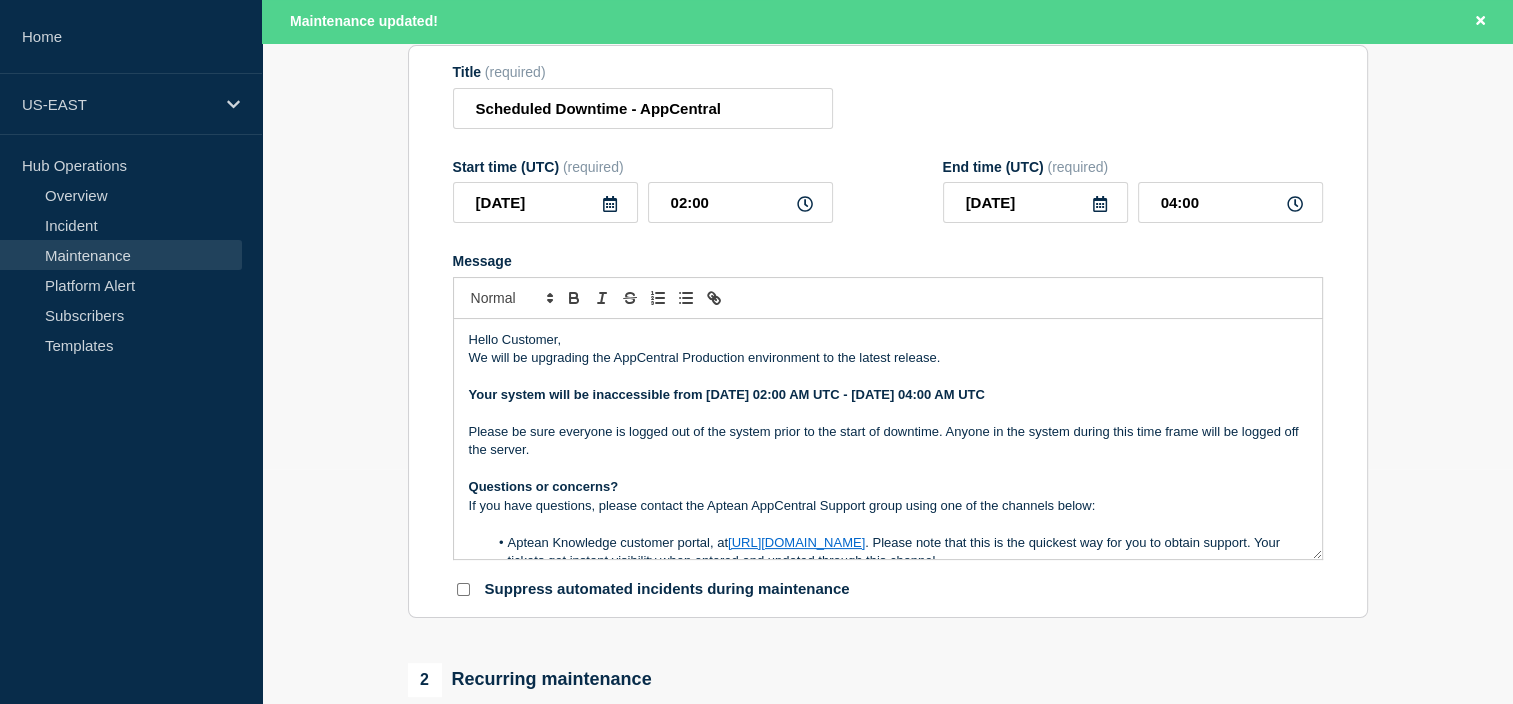 click on "Your system will be inaccessible from 07/08/2025 02:00 AM UTC - 07/08/2025 04:00 AM UTC" at bounding box center [727, 394] 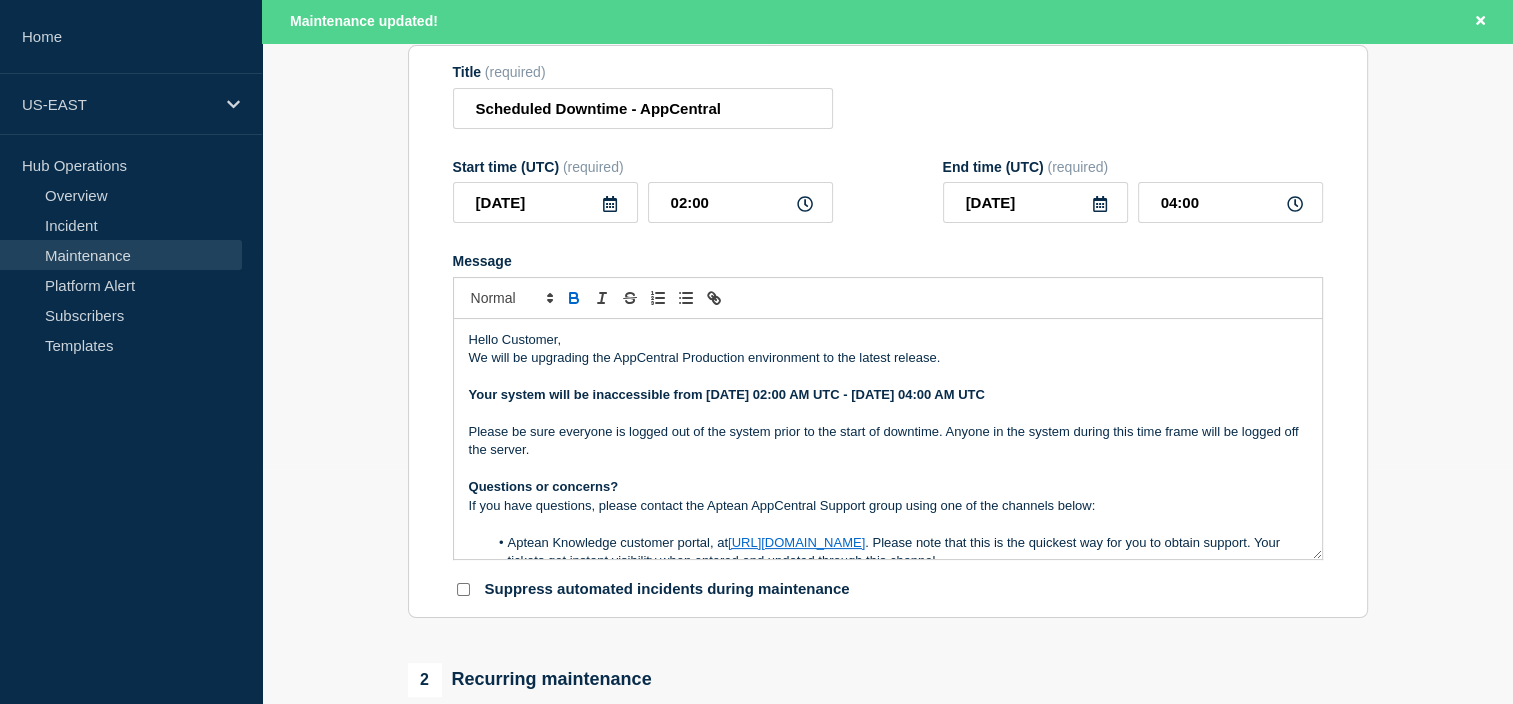 click on "Your system will be inaccessible from 07/08/2025 02:00 AM UTC - 07/08/2025 04:00 AM UTC" at bounding box center (727, 394) 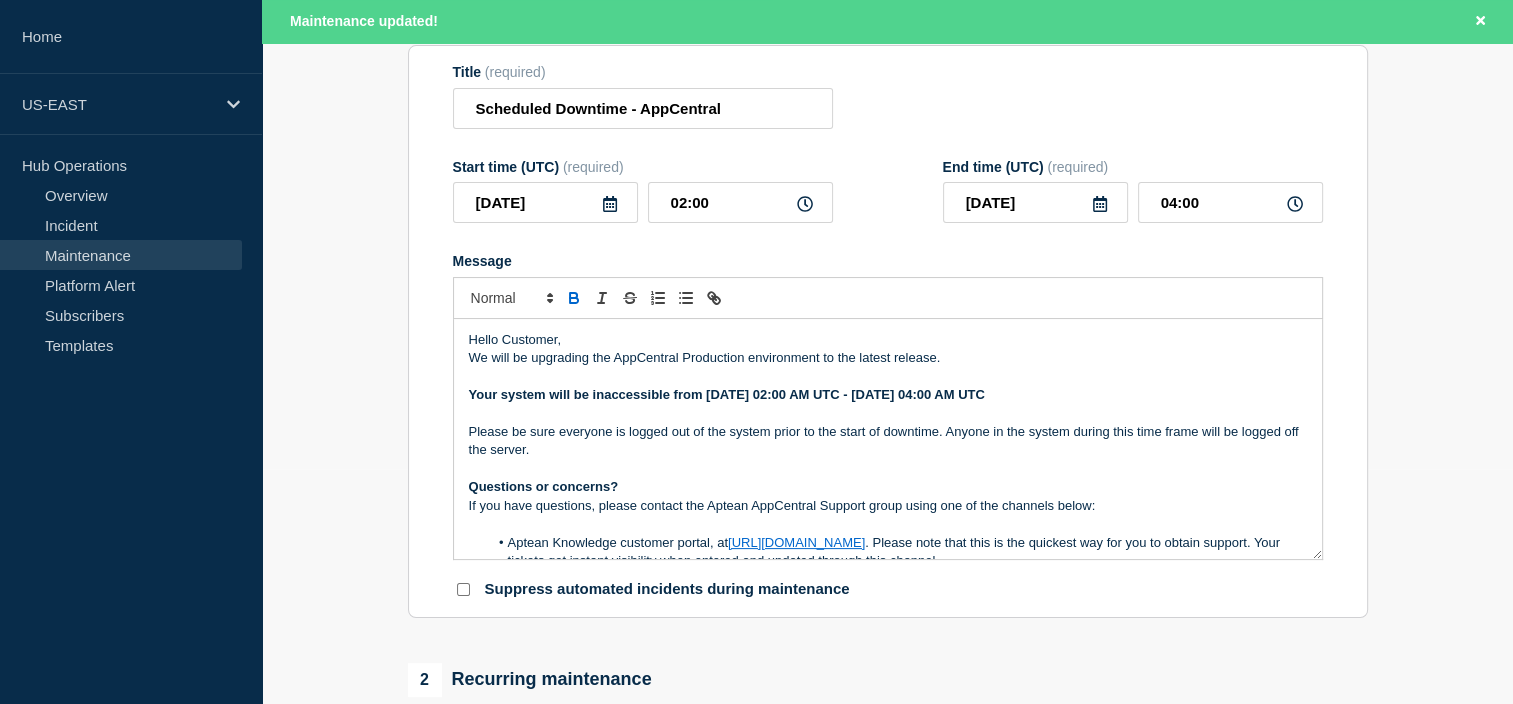 scroll, scrollTop: 116, scrollLeft: 0, axis: vertical 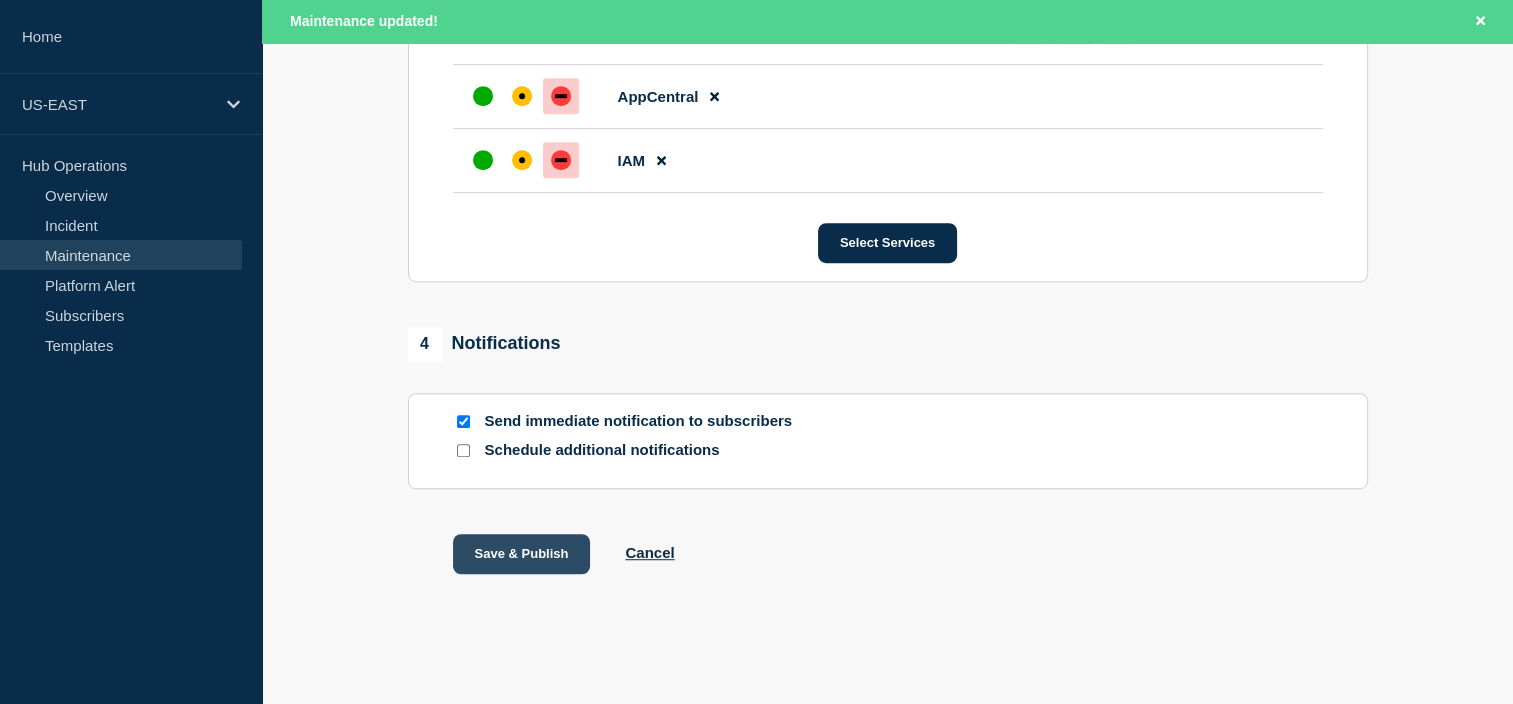 click on "Save & Publish" at bounding box center (522, 554) 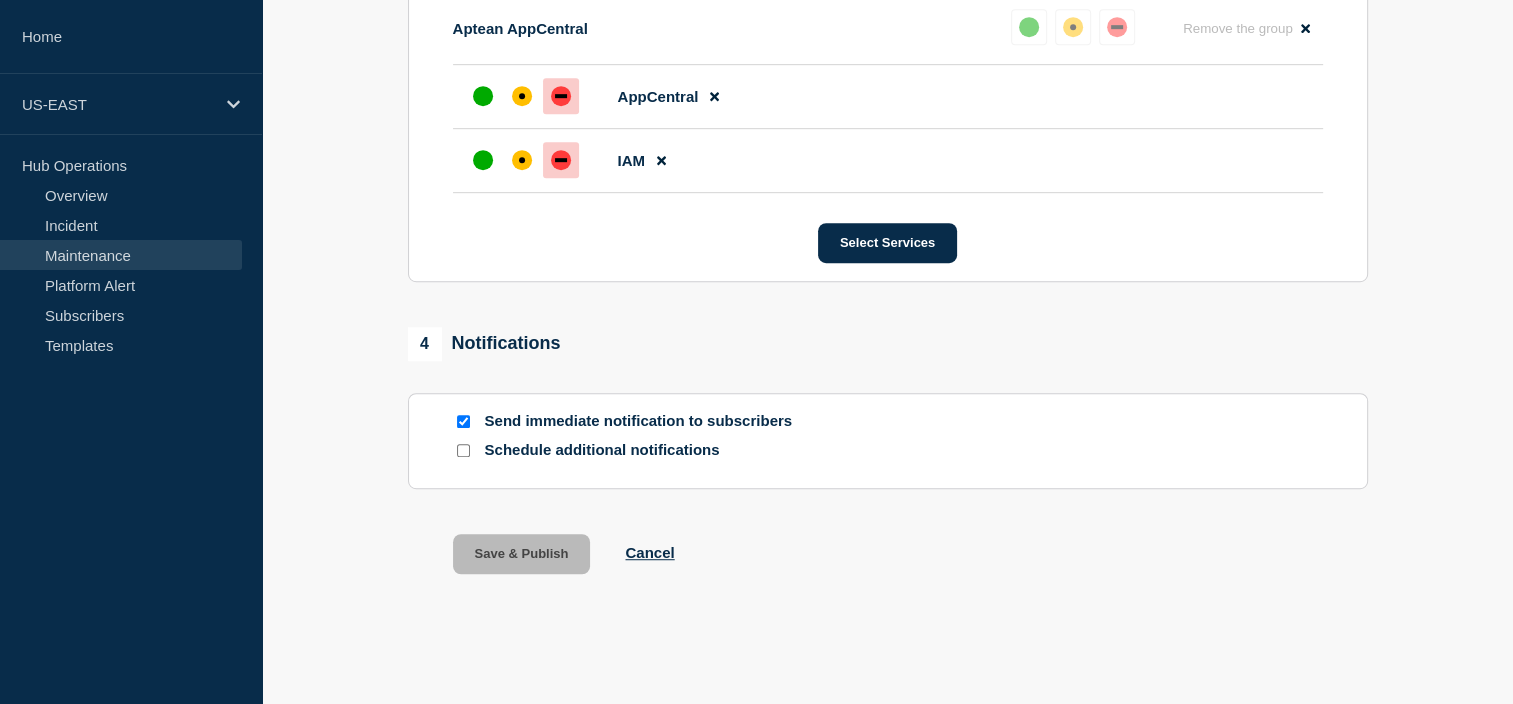 scroll, scrollTop: 1148, scrollLeft: 0, axis: vertical 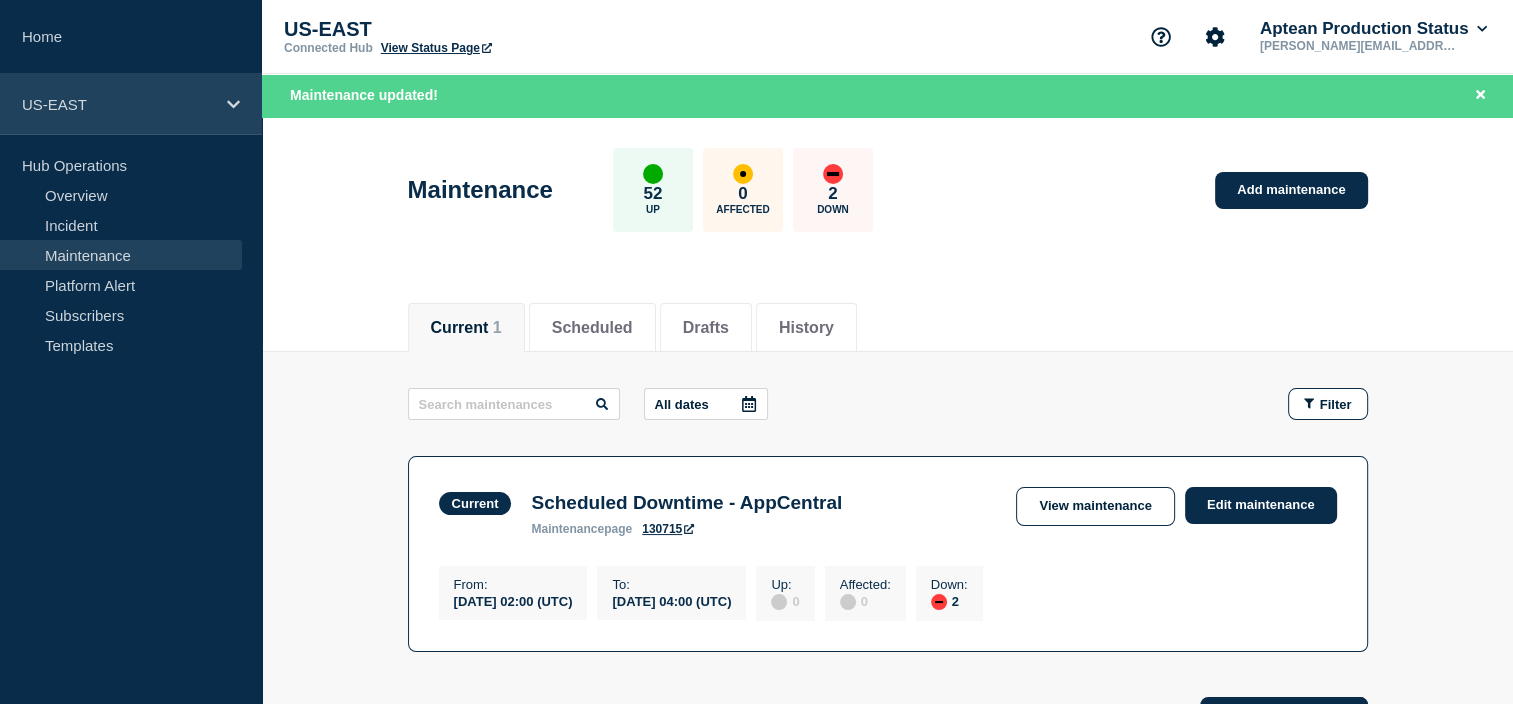 click on "US-EAST" at bounding box center (131, 104) 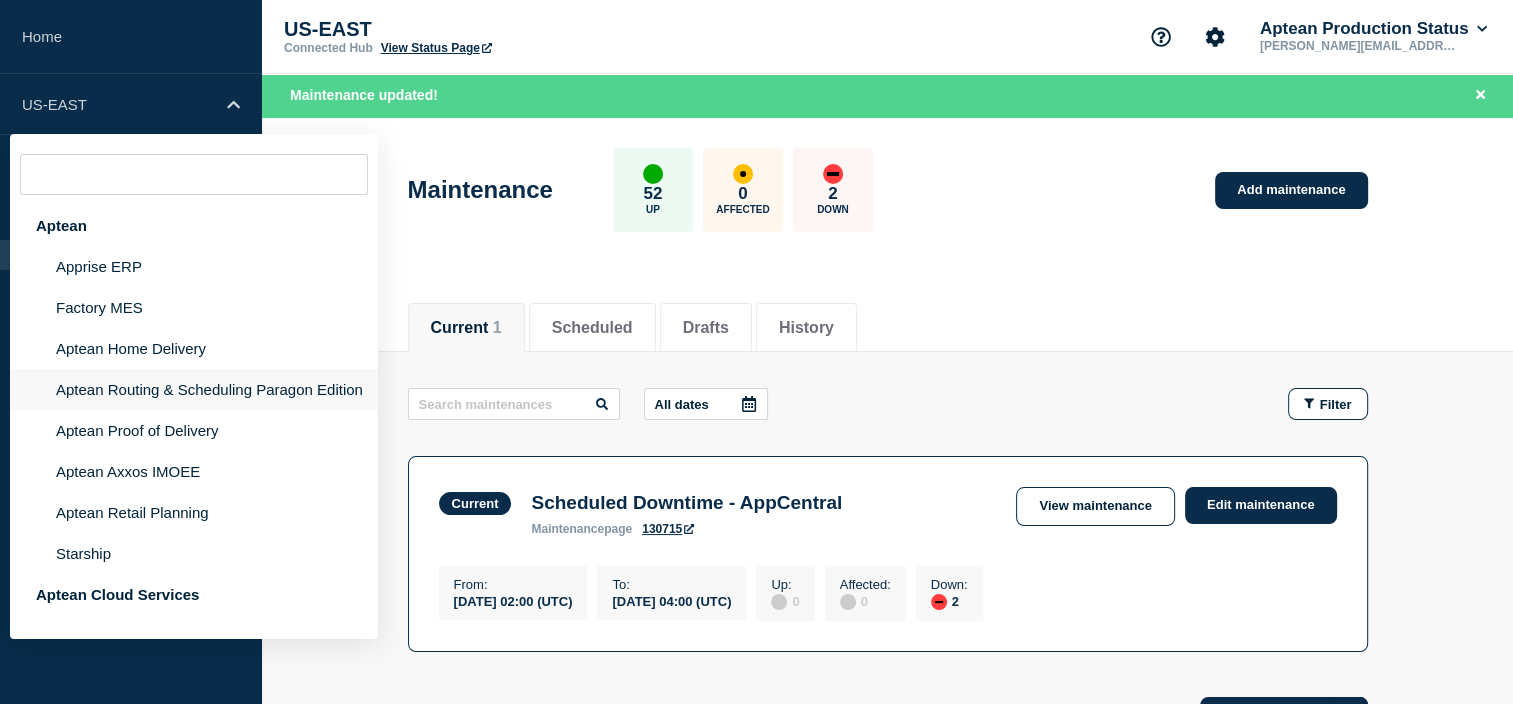 scroll, scrollTop: 259, scrollLeft: 0, axis: vertical 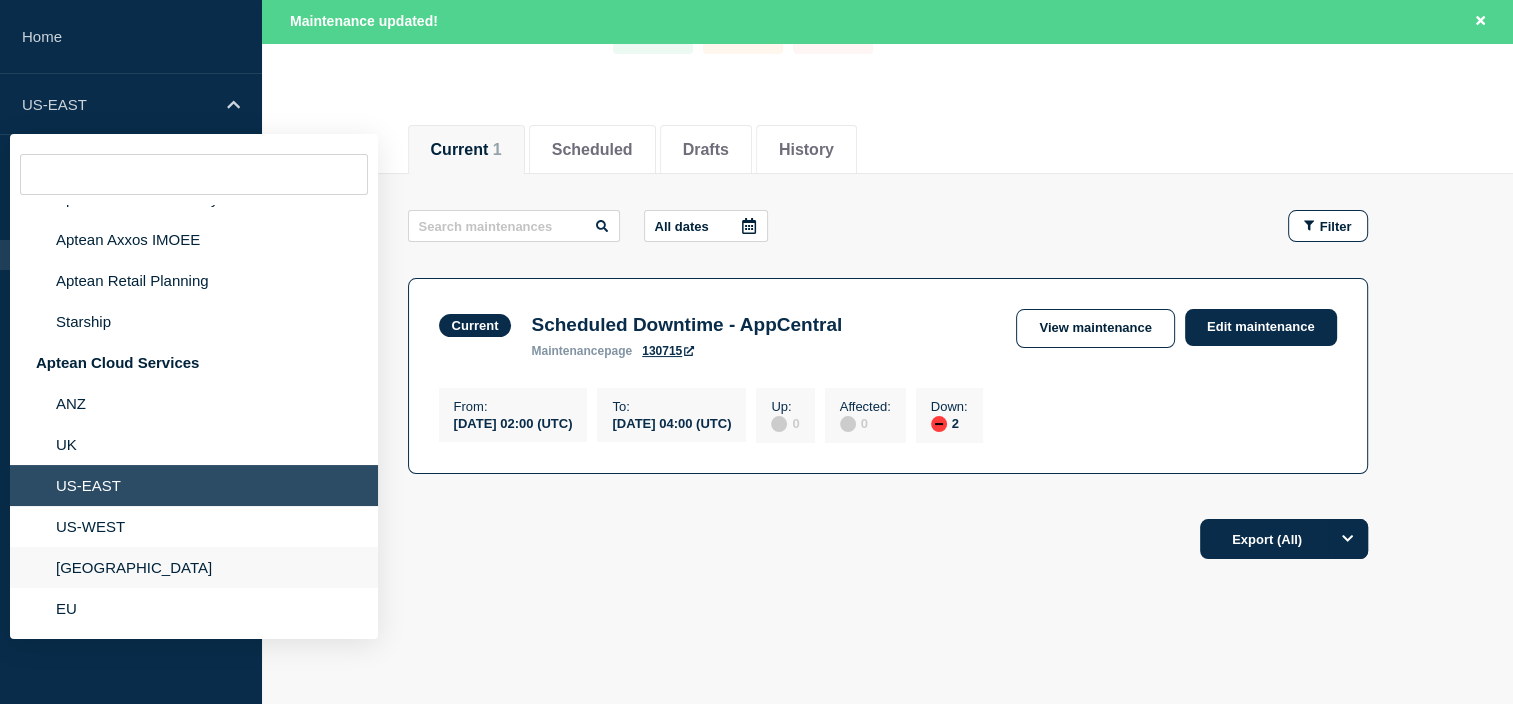 click on "Germany" 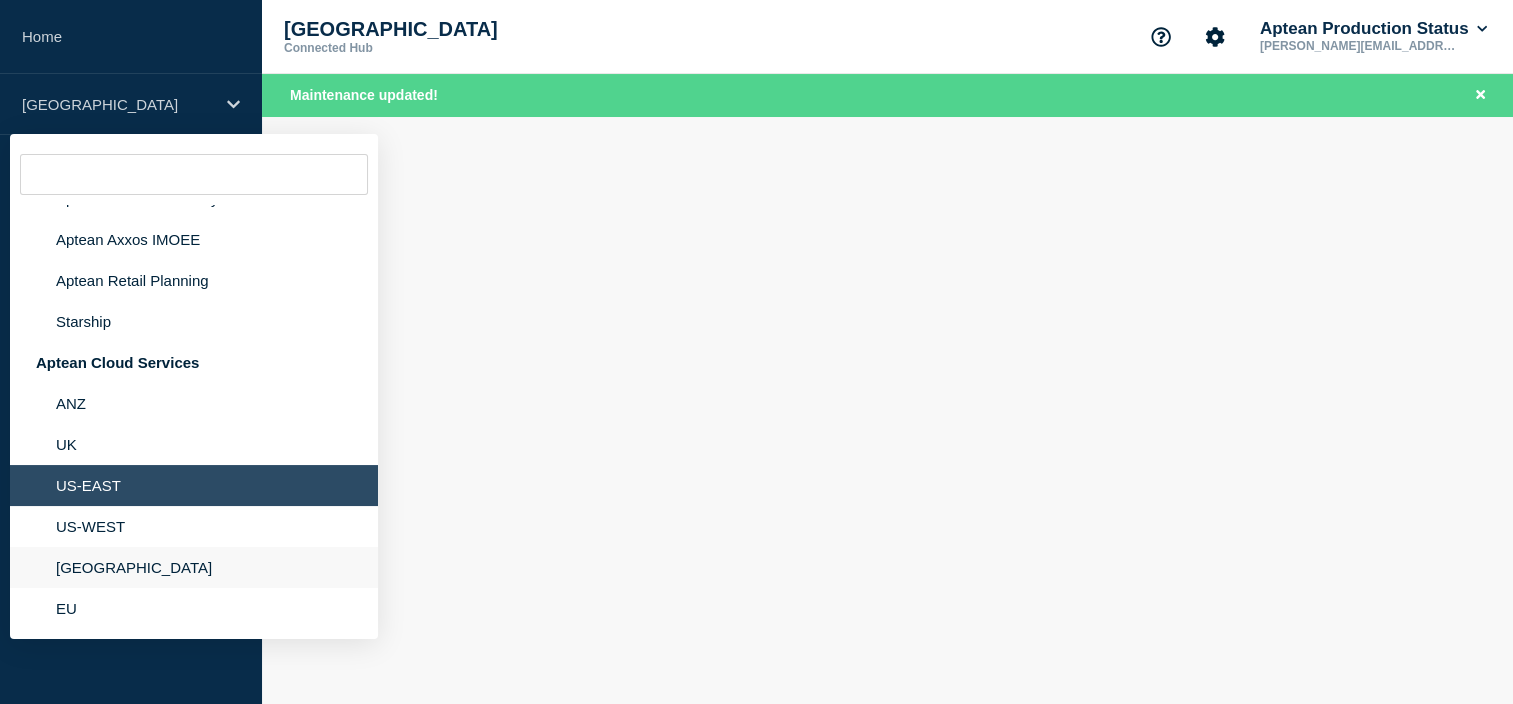 scroll, scrollTop: 0, scrollLeft: 0, axis: both 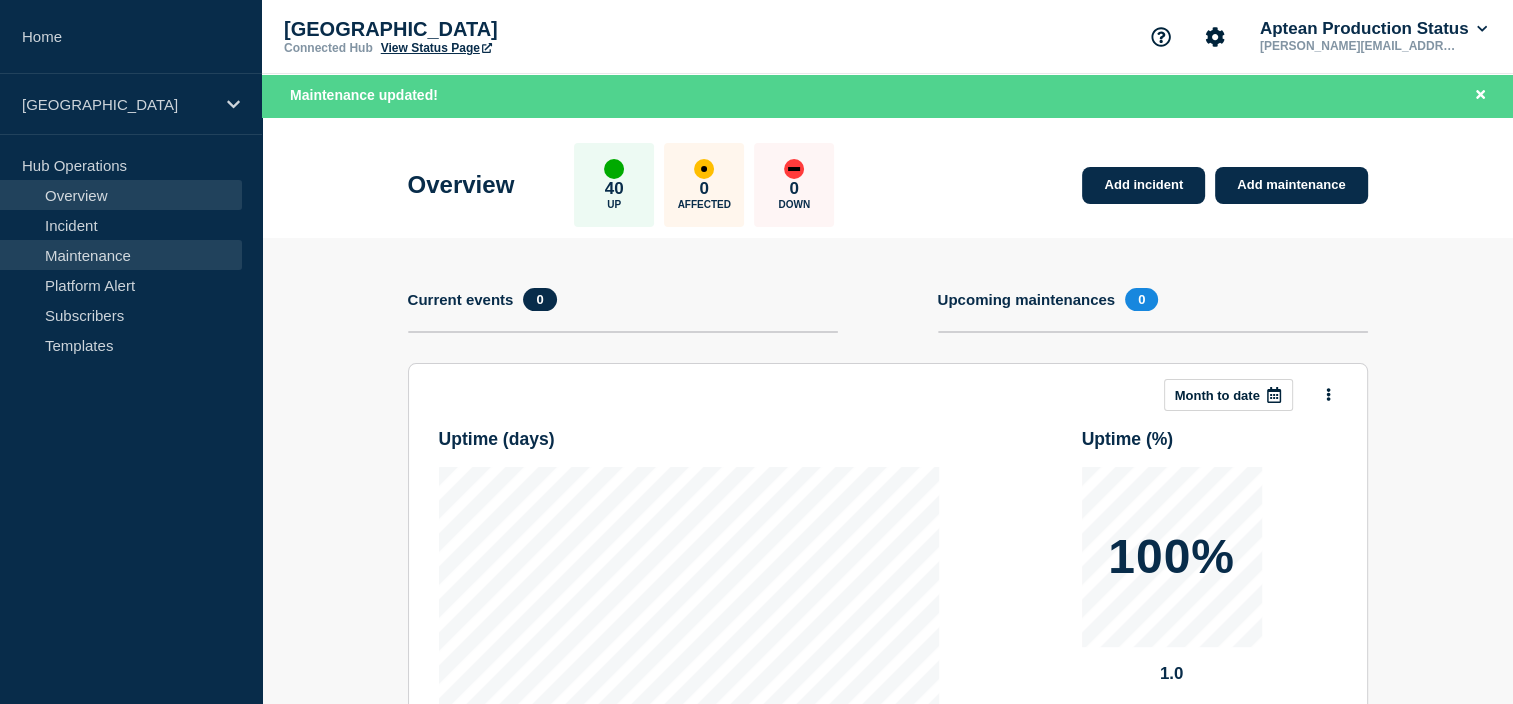 click on "Maintenance" at bounding box center (121, 255) 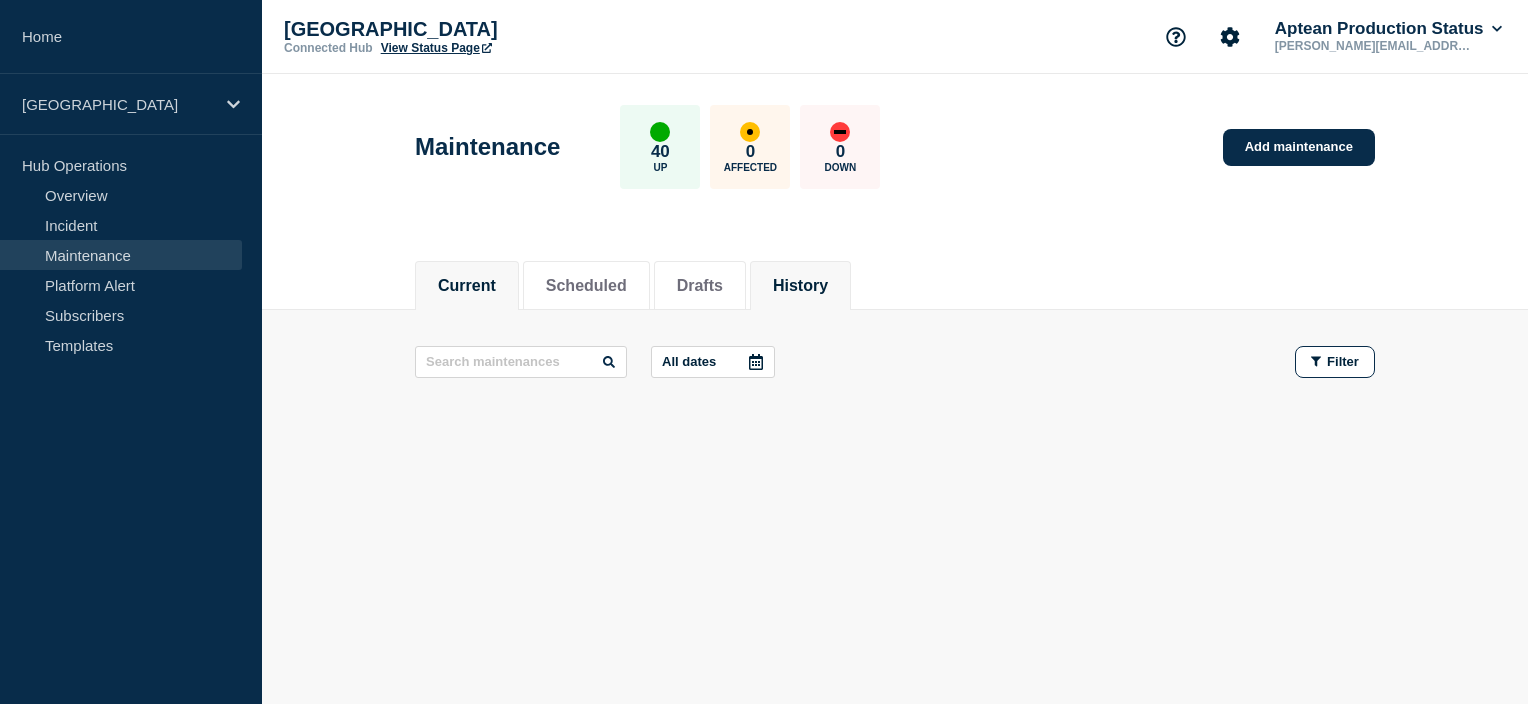 click on "History" at bounding box center [800, 286] 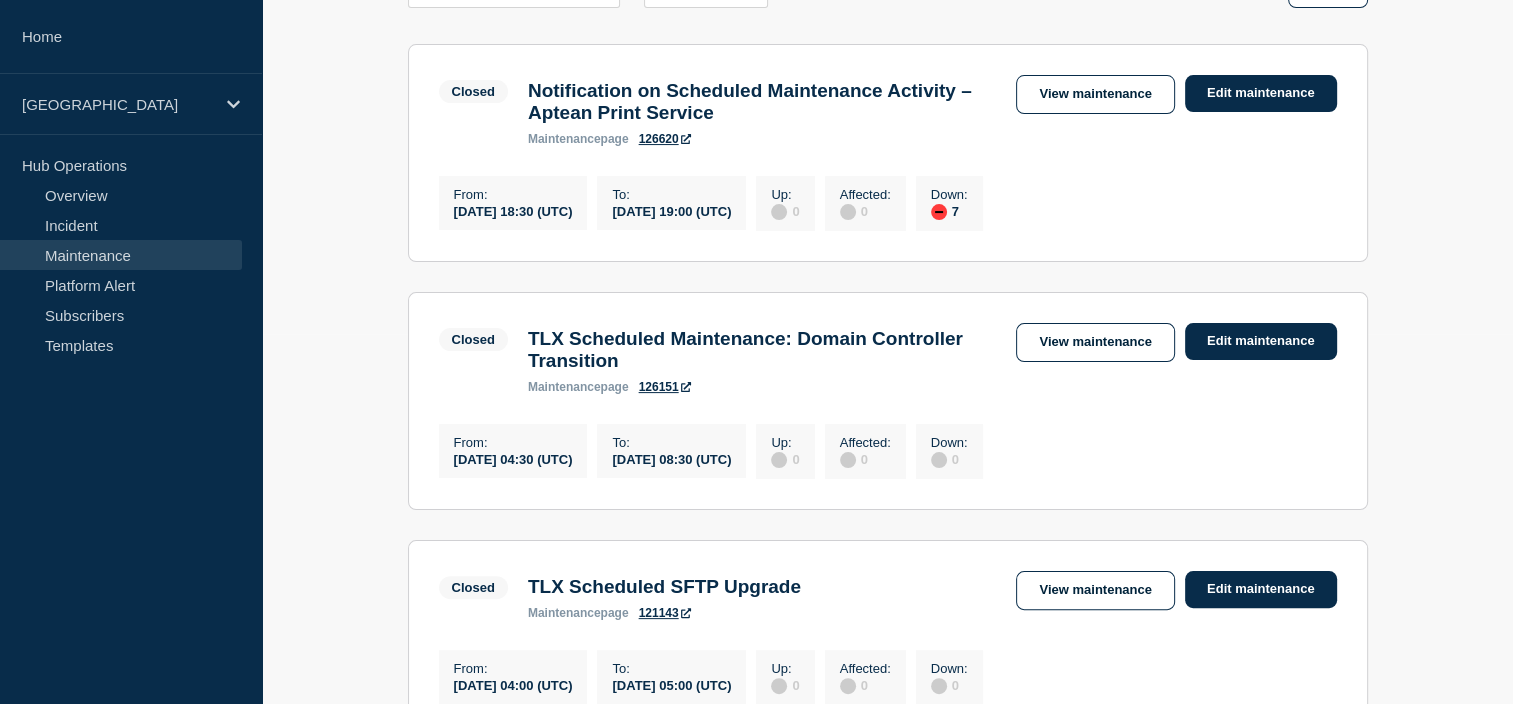 scroll, scrollTop: 352, scrollLeft: 0, axis: vertical 